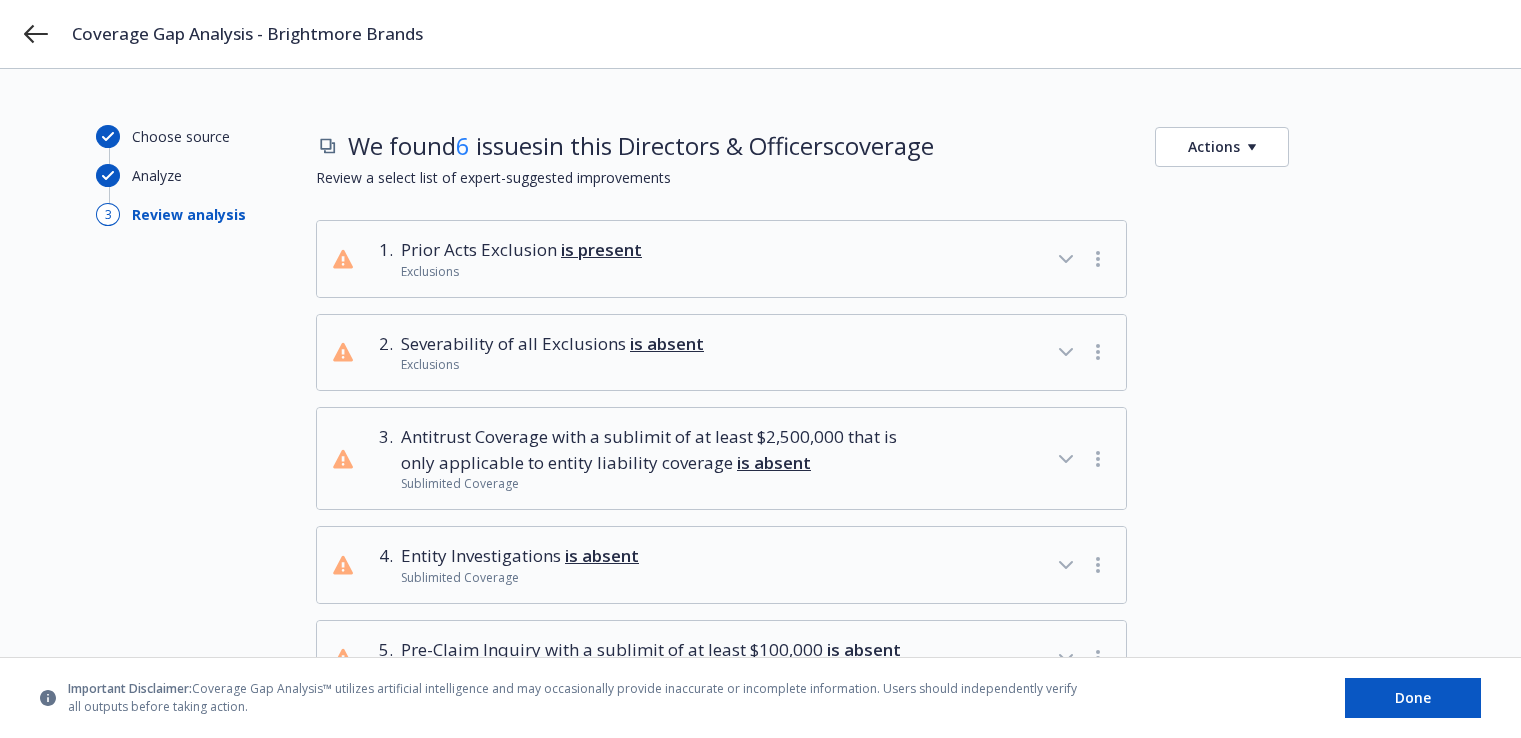 scroll, scrollTop: 0, scrollLeft: 0, axis: both 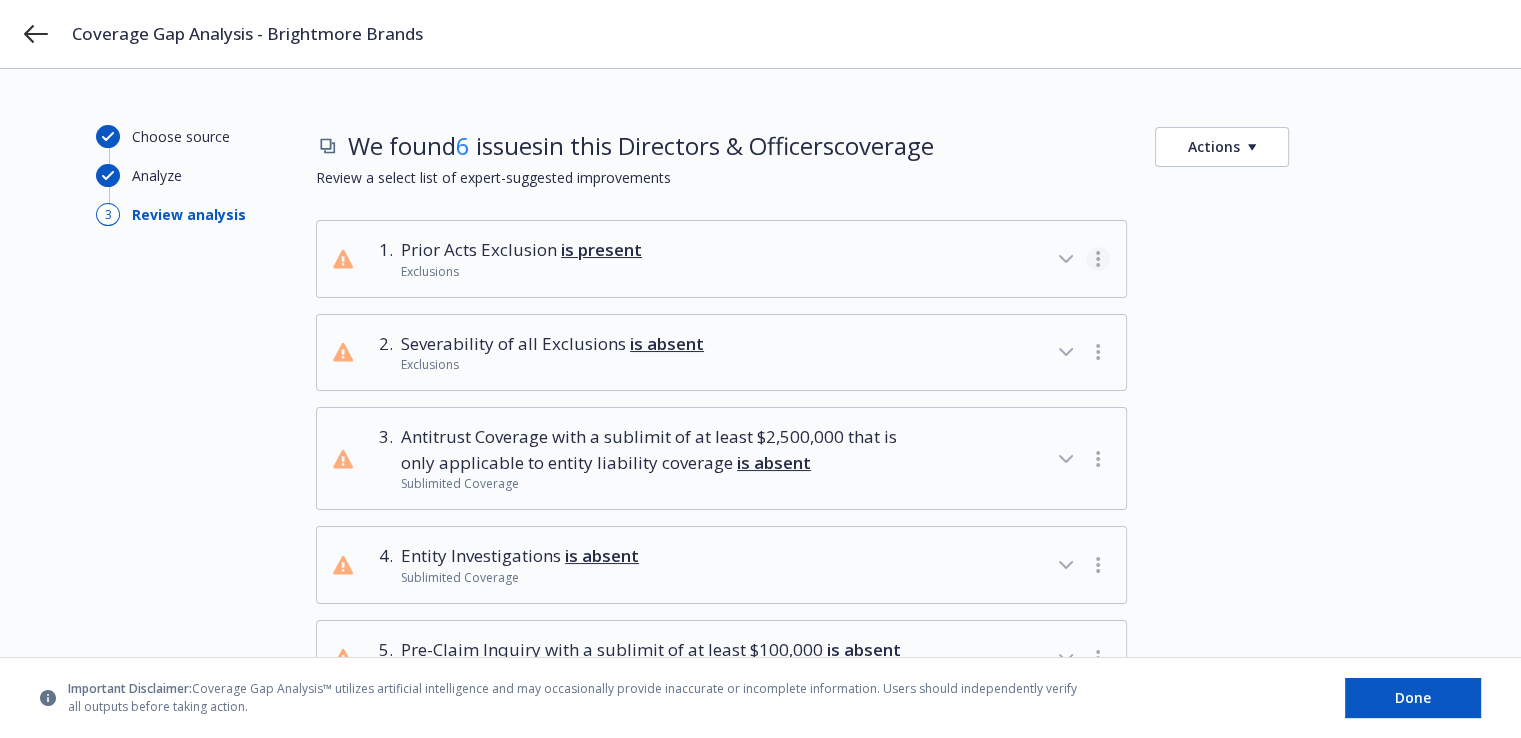 click at bounding box center [1098, 259] 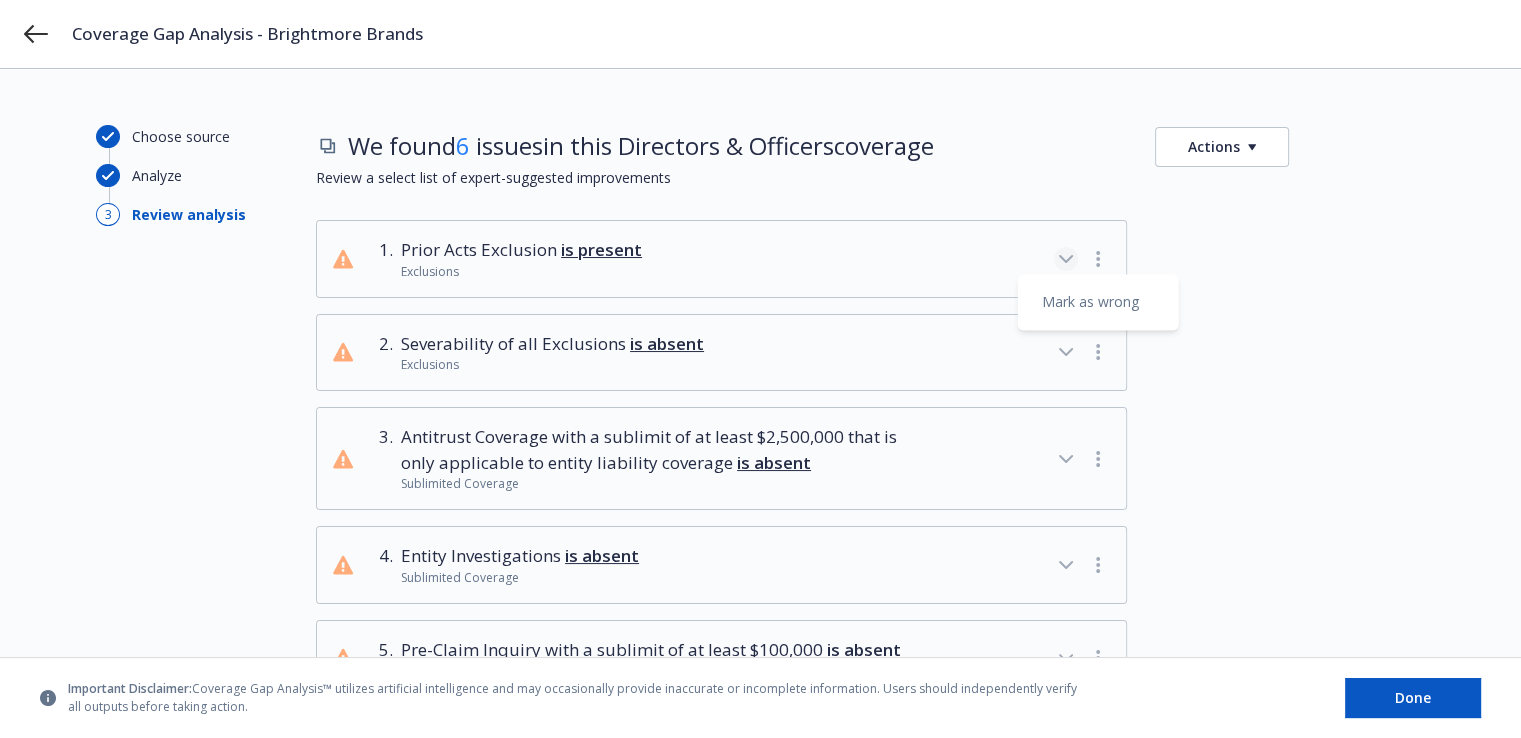 click 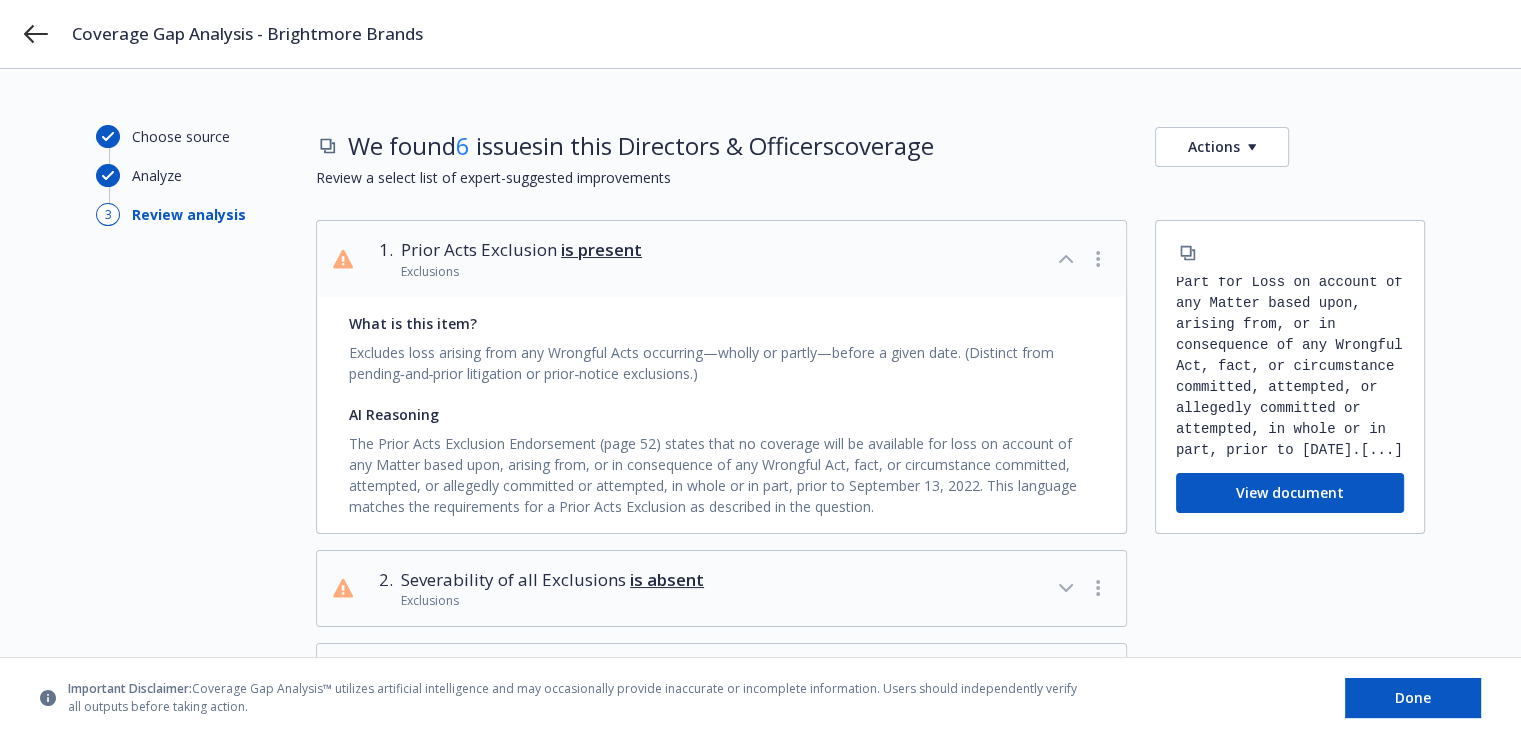 scroll, scrollTop: 194, scrollLeft: 0, axis: vertical 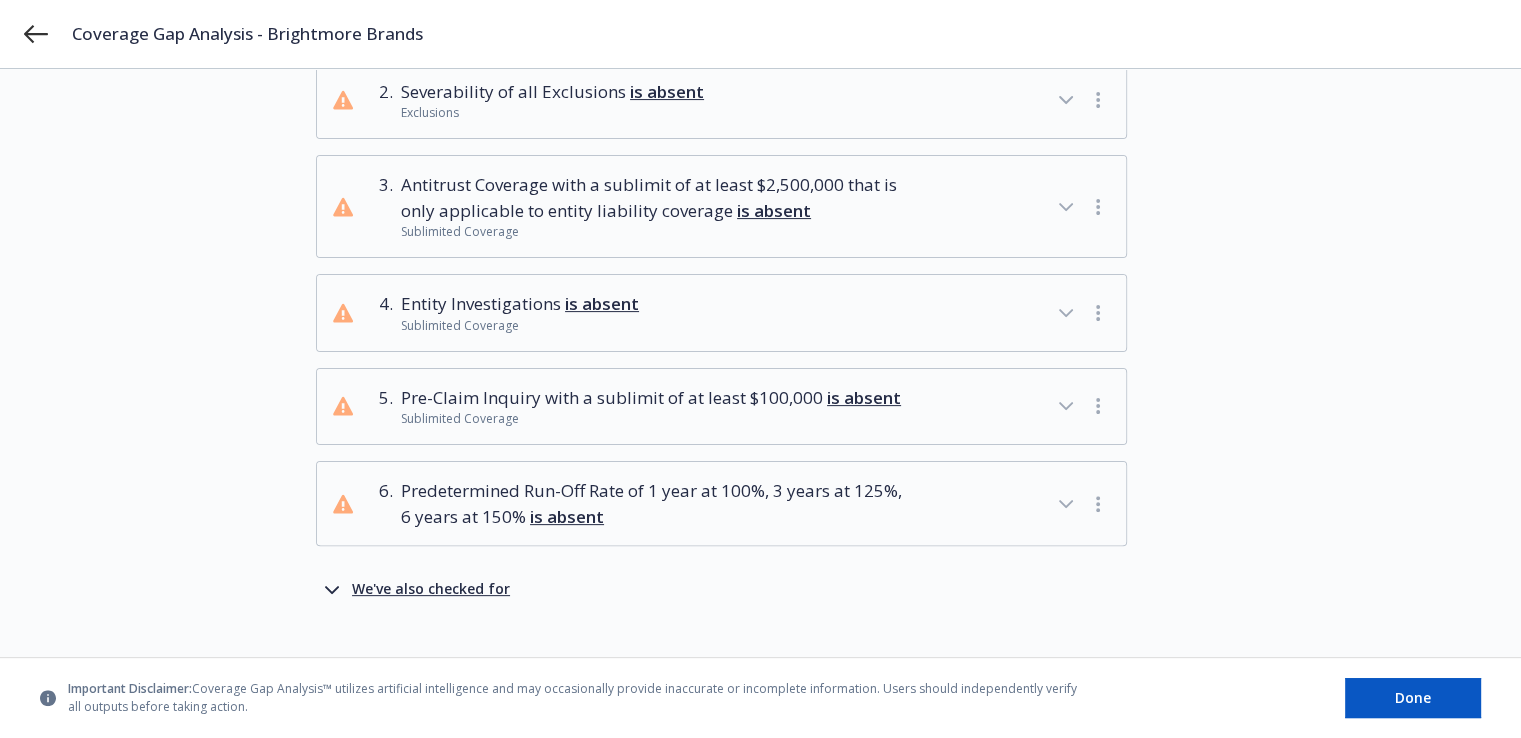 click on "We've also checked for" at bounding box center (431, 590) 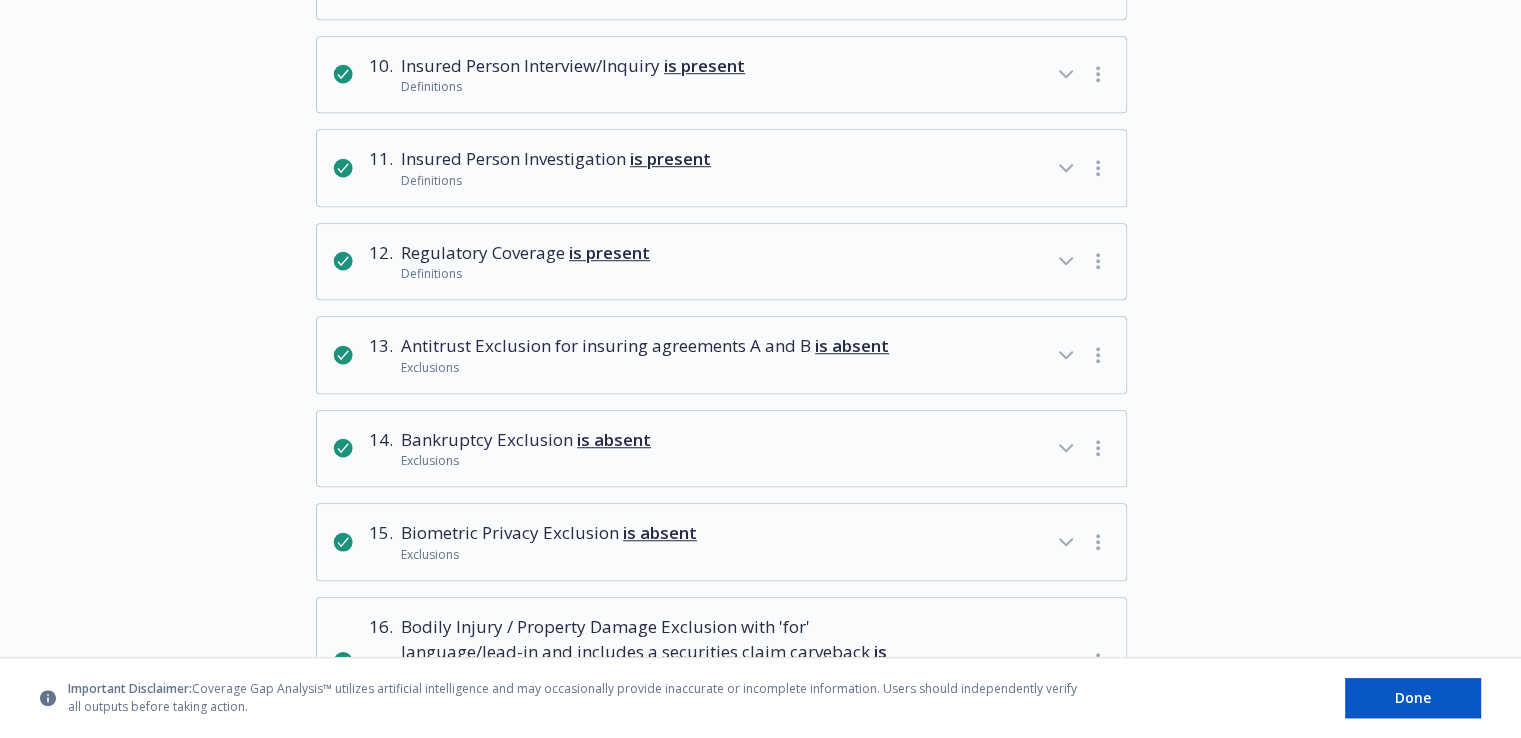 scroll, scrollTop: 1336, scrollLeft: 0, axis: vertical 